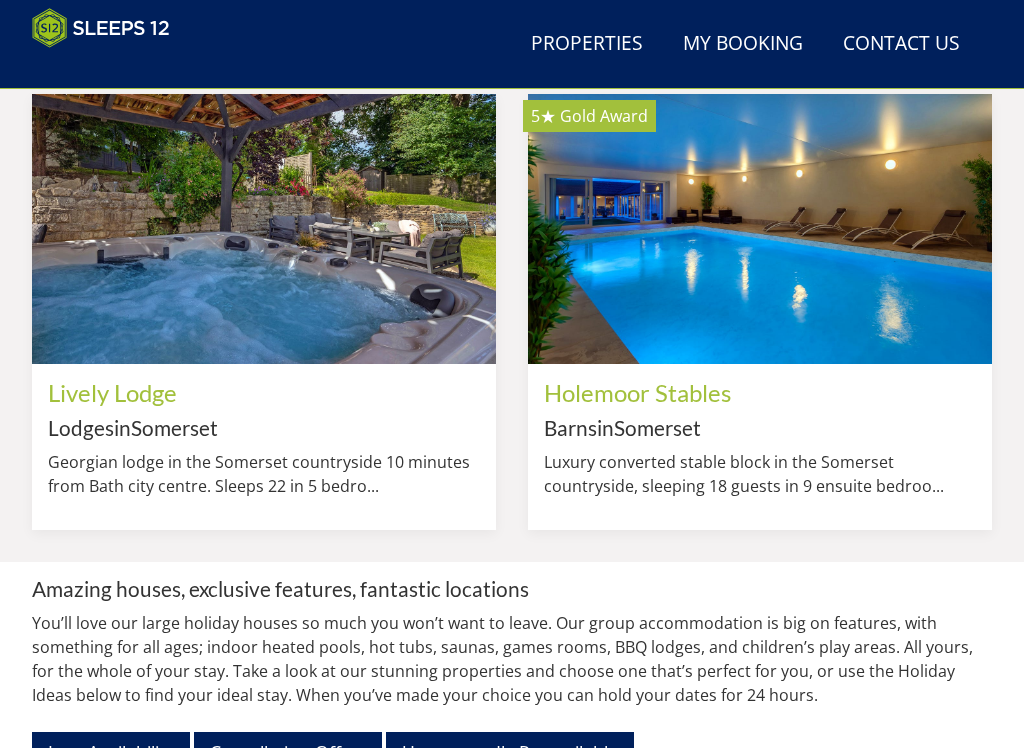 scroll, scrollTop: 1465, scrollLeft: 0, axis: vertical 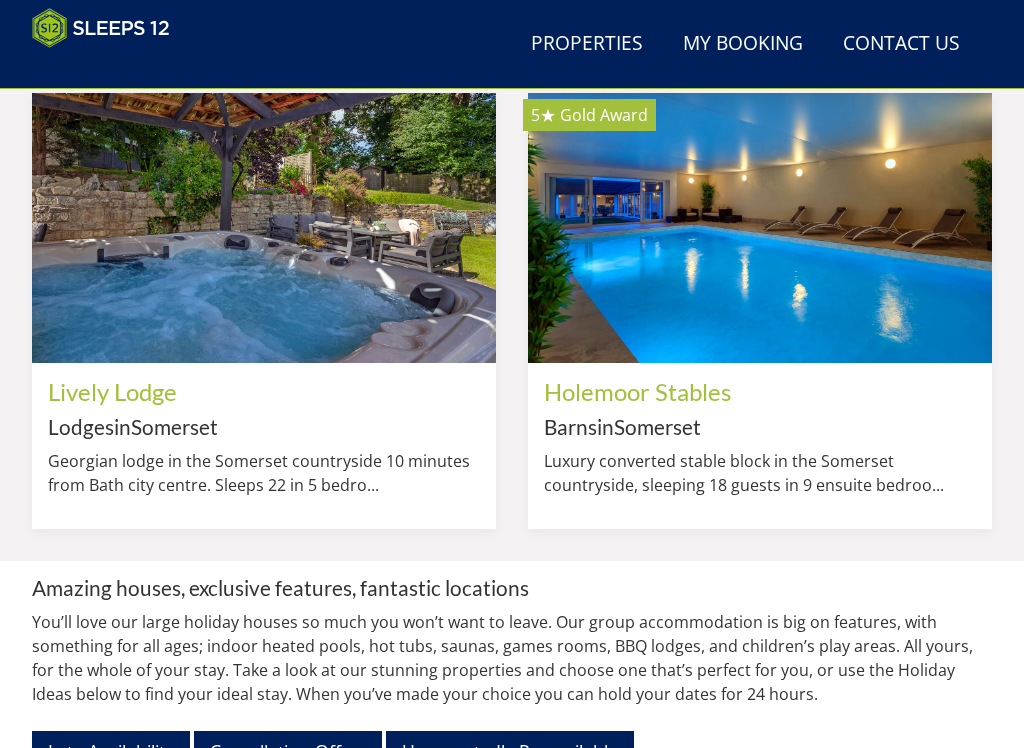 click on "Barns" at bounding box center [570, 426] 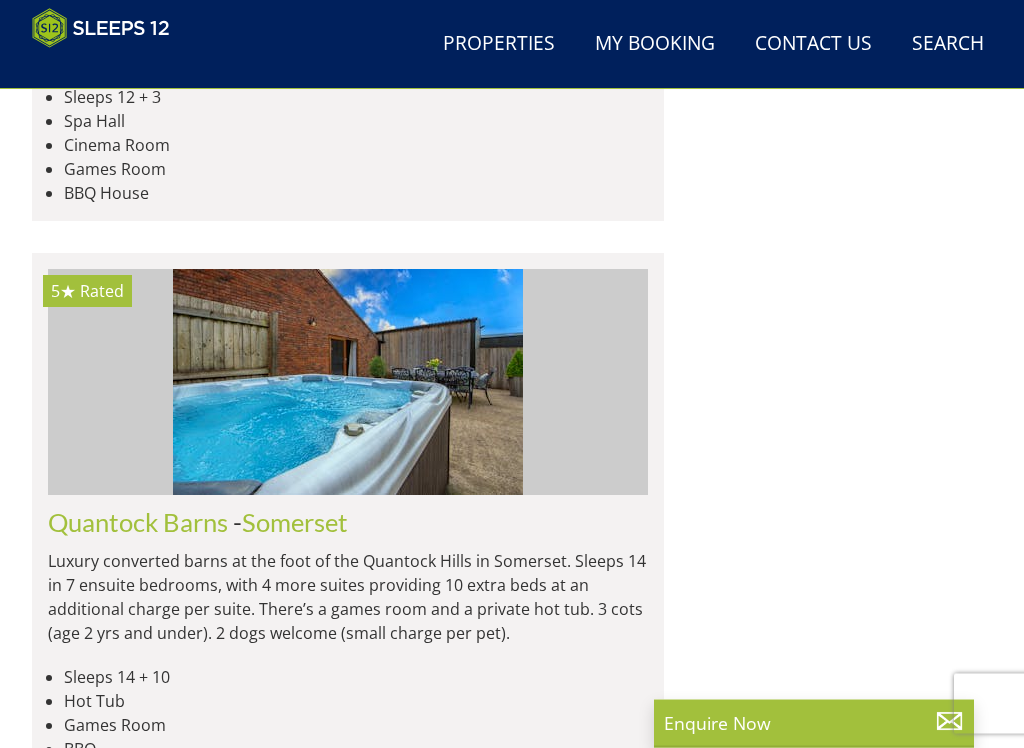 scroll, scrollTop: 3318, scrollLeft: 0, axis: vertical 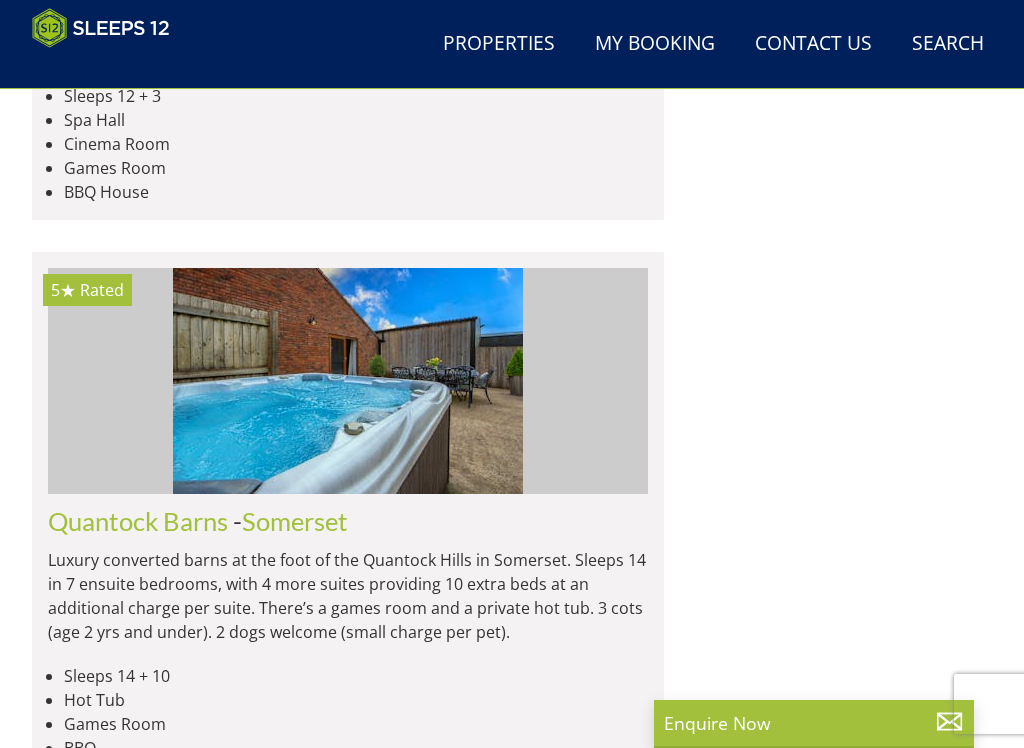 click on "The Granary" at bounding box center [117, -1240] 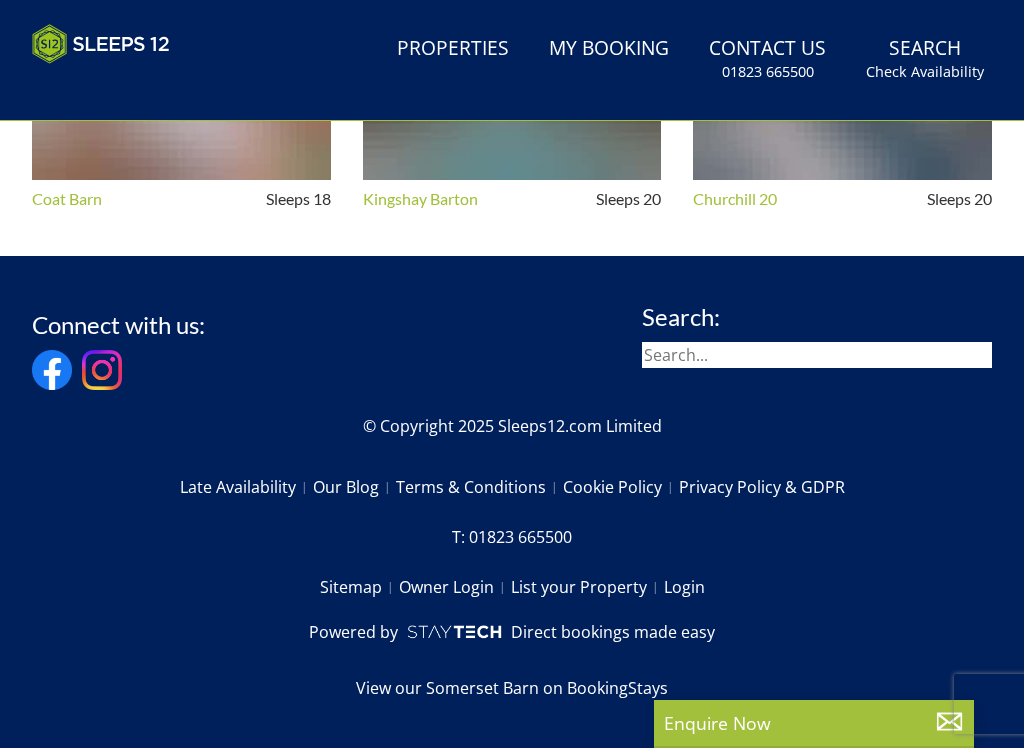 scroll, scrollTop: 0, scrollLeft: 0, axis: both 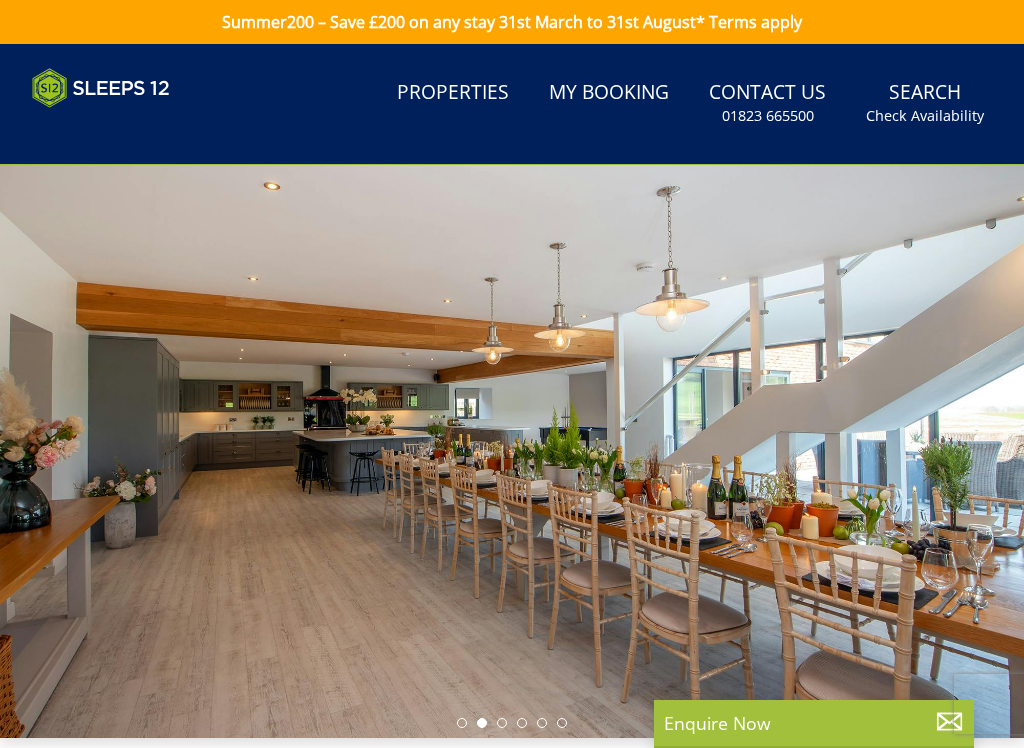 click at bounding box center [512, 451] 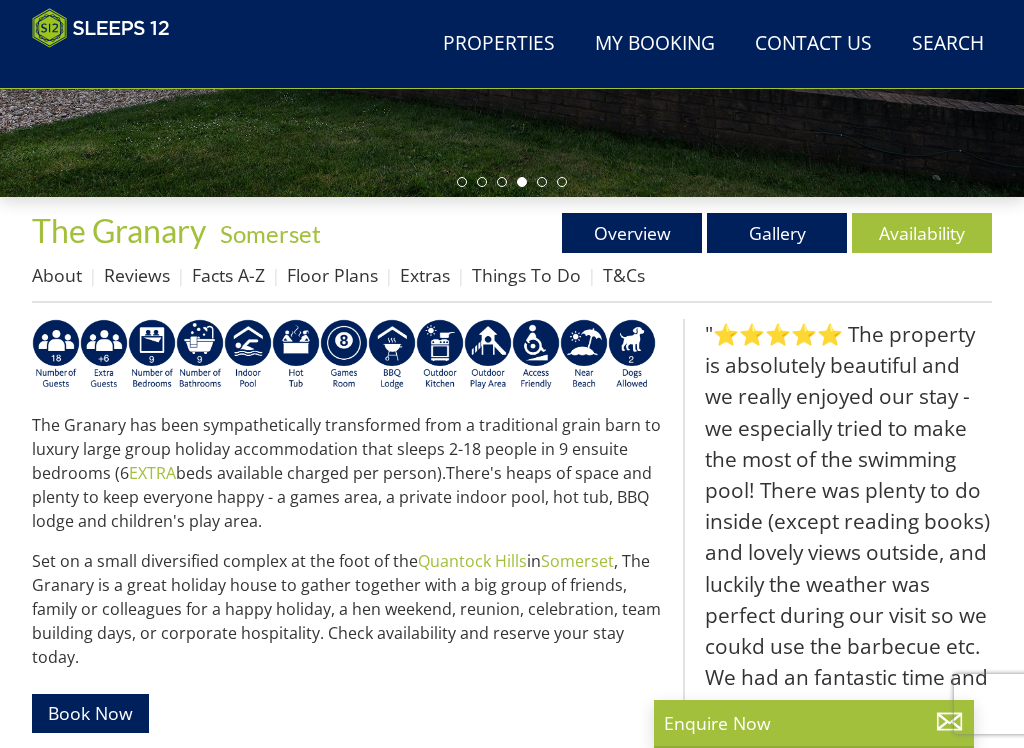 scroll, scrollTop: 512, scrollLeft: 0, axis: vertical 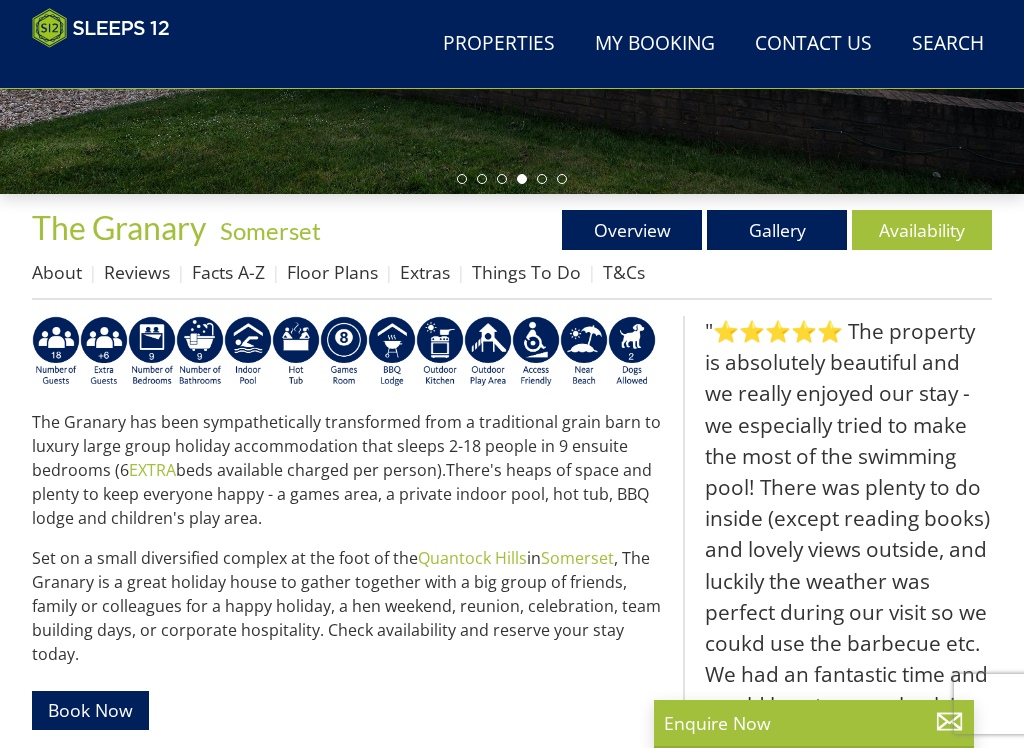 click on "Gallery" at bounding box center (777, 230) 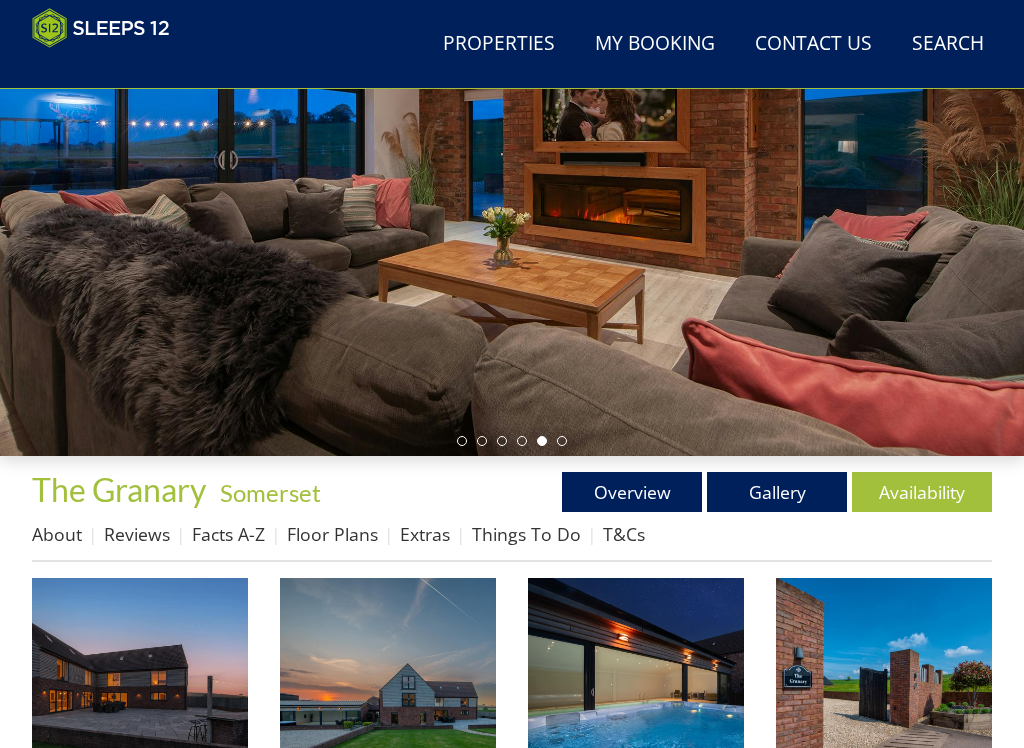 scroll, scrollTop: 270, scrollLeft: 0, axis: vertical 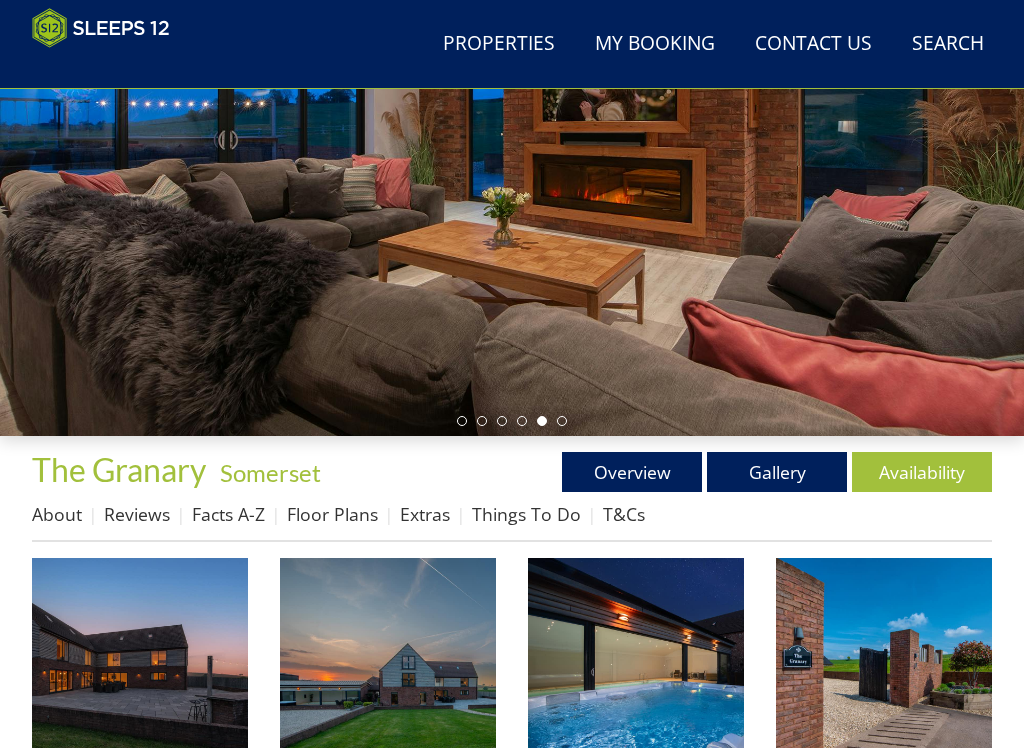 click on "Availability" at bounding box center (922, 472) 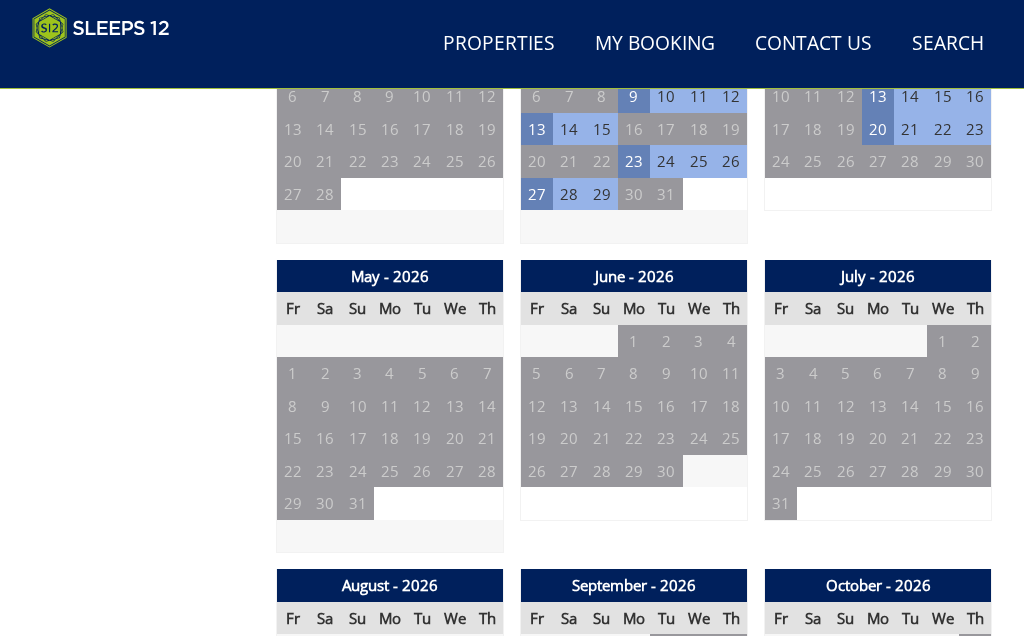 scroll, scrollTop: 1363, scrollLeft: 0, axis: vertical 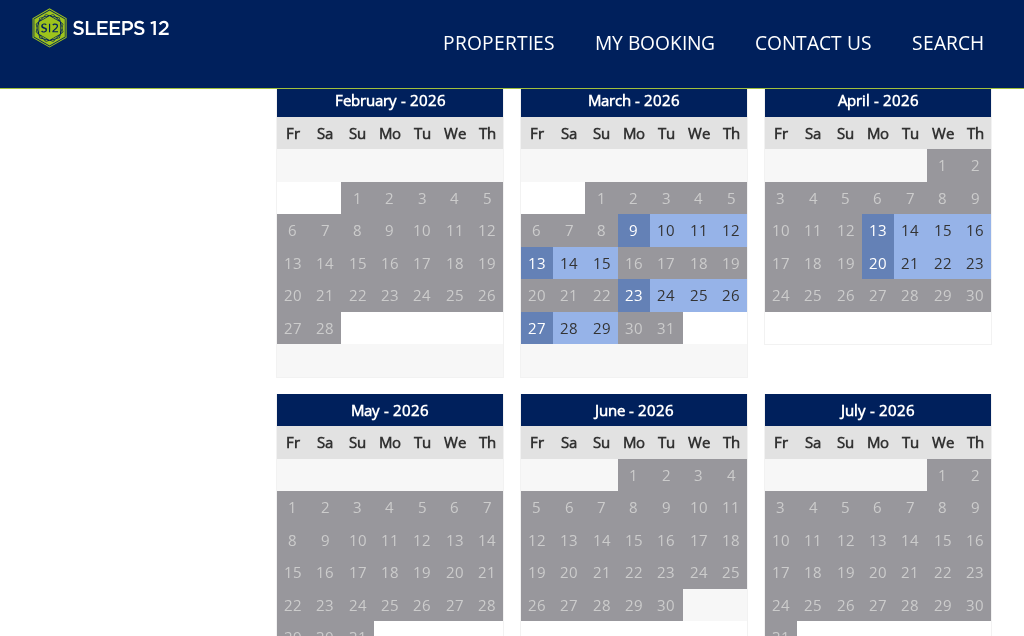 click on "5" at bounding box center [537, 507] 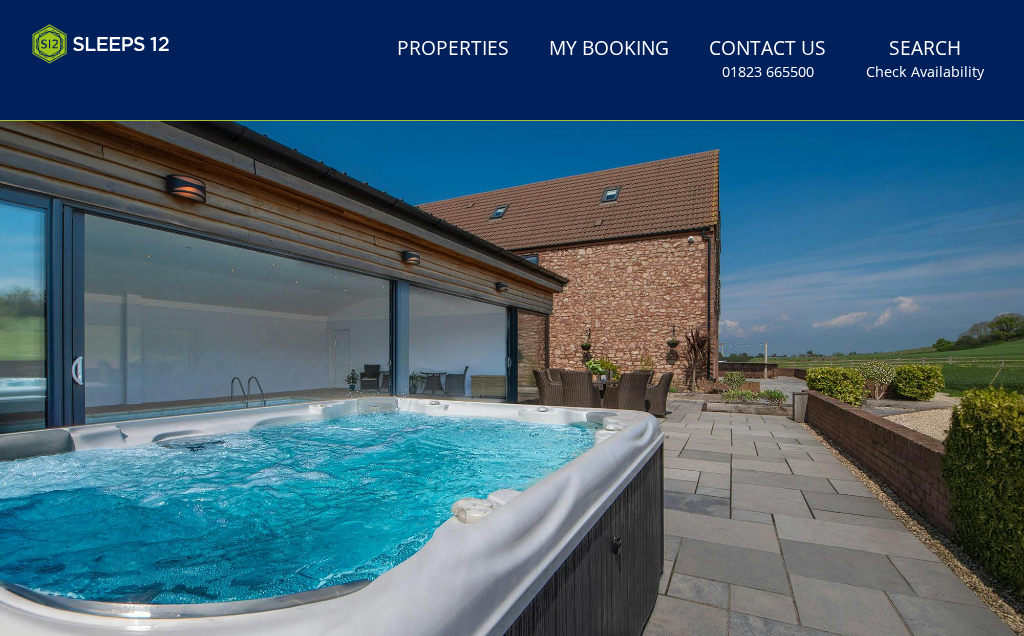 scroll, scrollTop: 0, scrollLeft: 0, axis: both 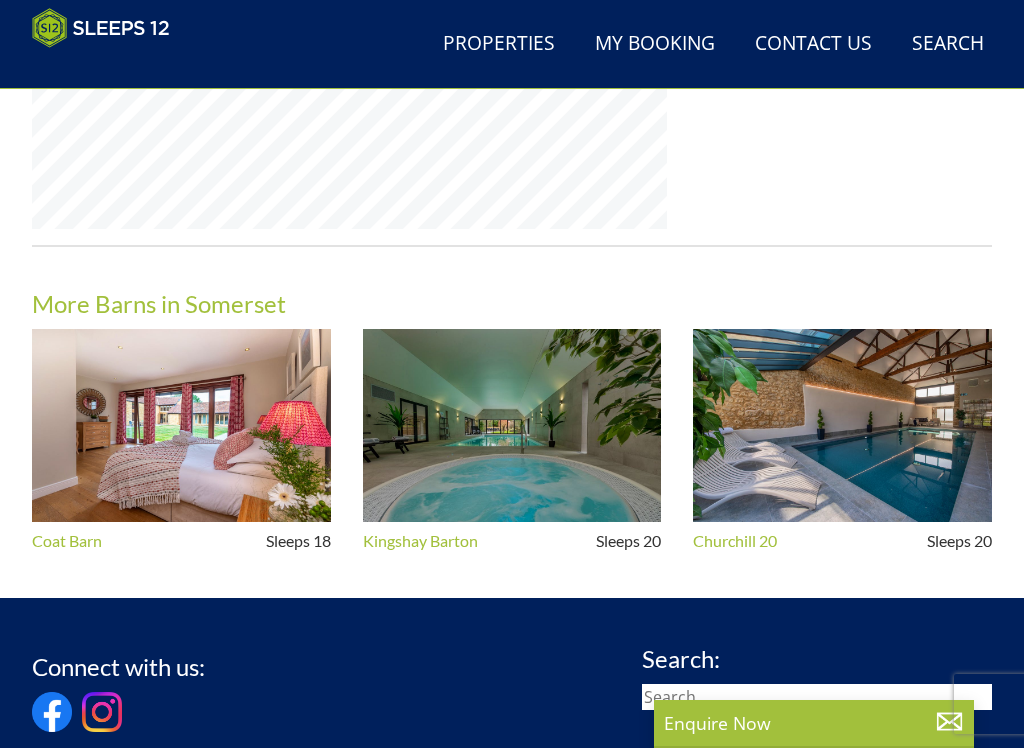 click at bounding box center [181, 425] 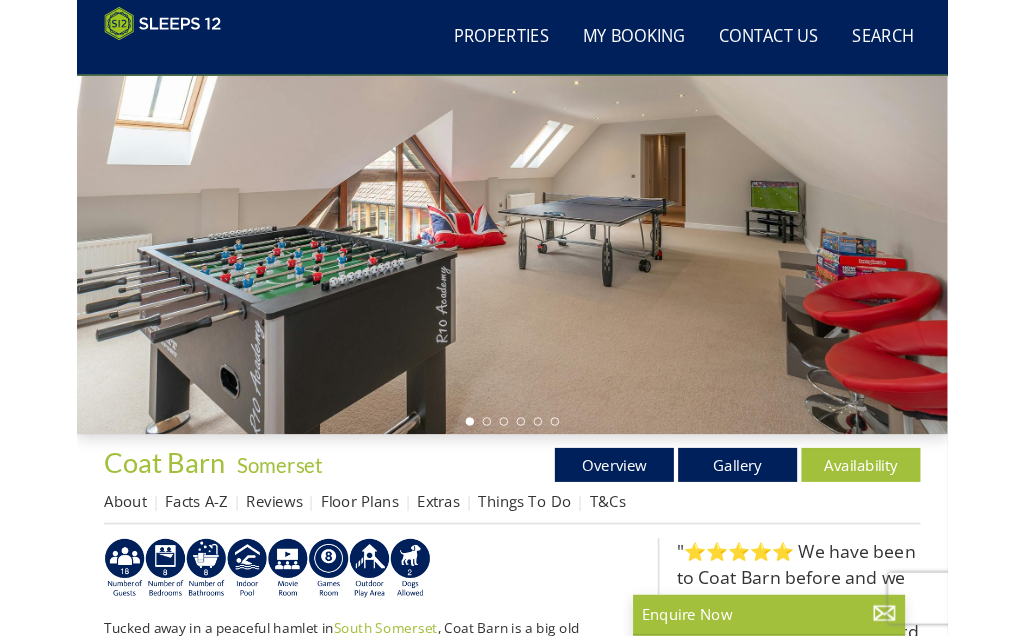 scroll, scrollTop: 194, scrollLeft: 0, axis: vertical 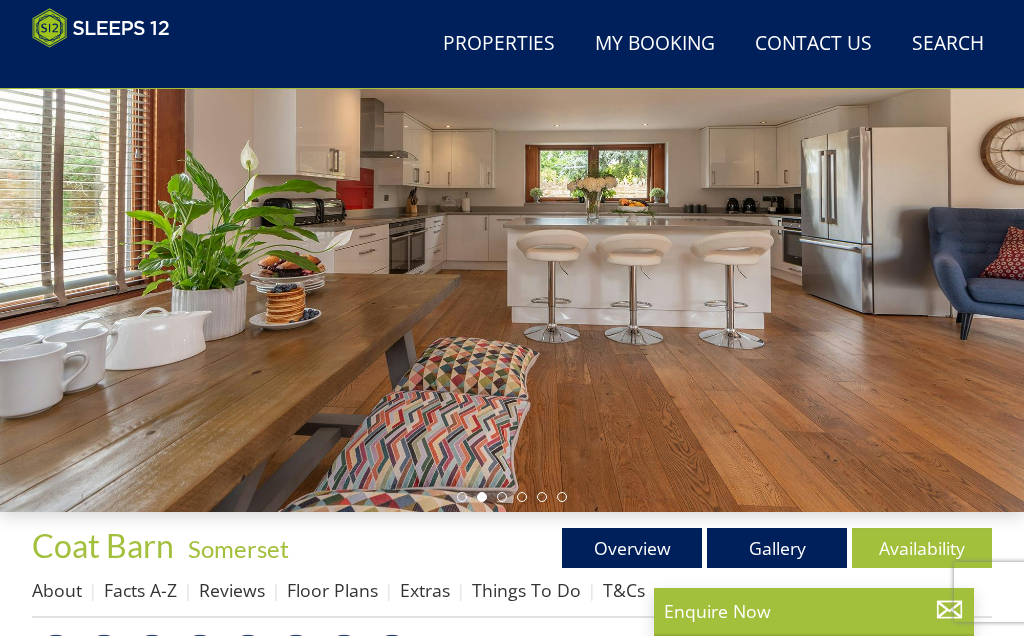 click on "Gallery" at bounding box center (777, 548) 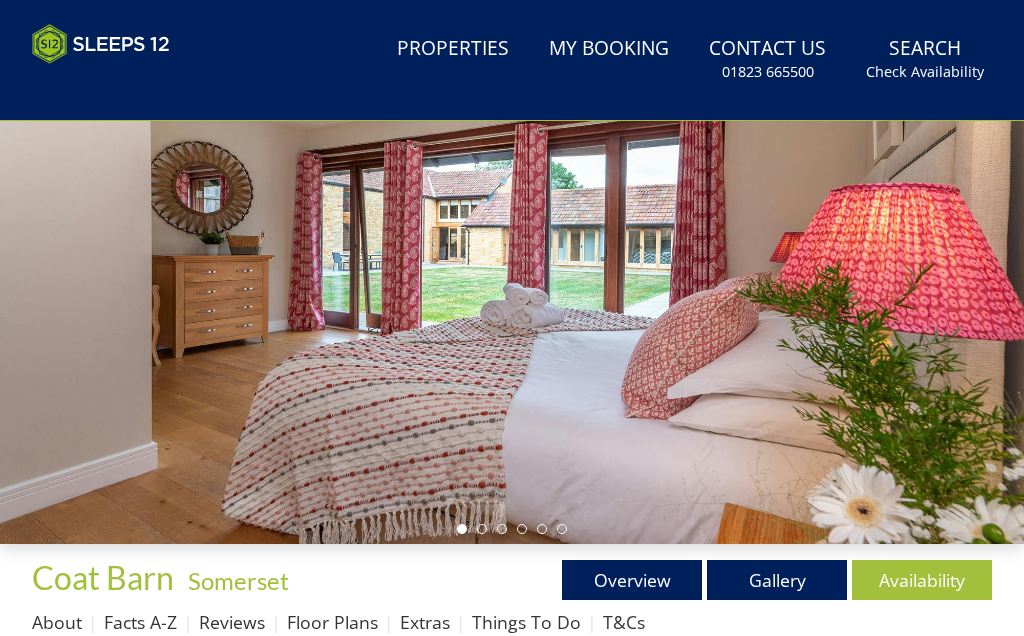 scroll, scrollTop: 0, scrollLeft: 0, axis: both 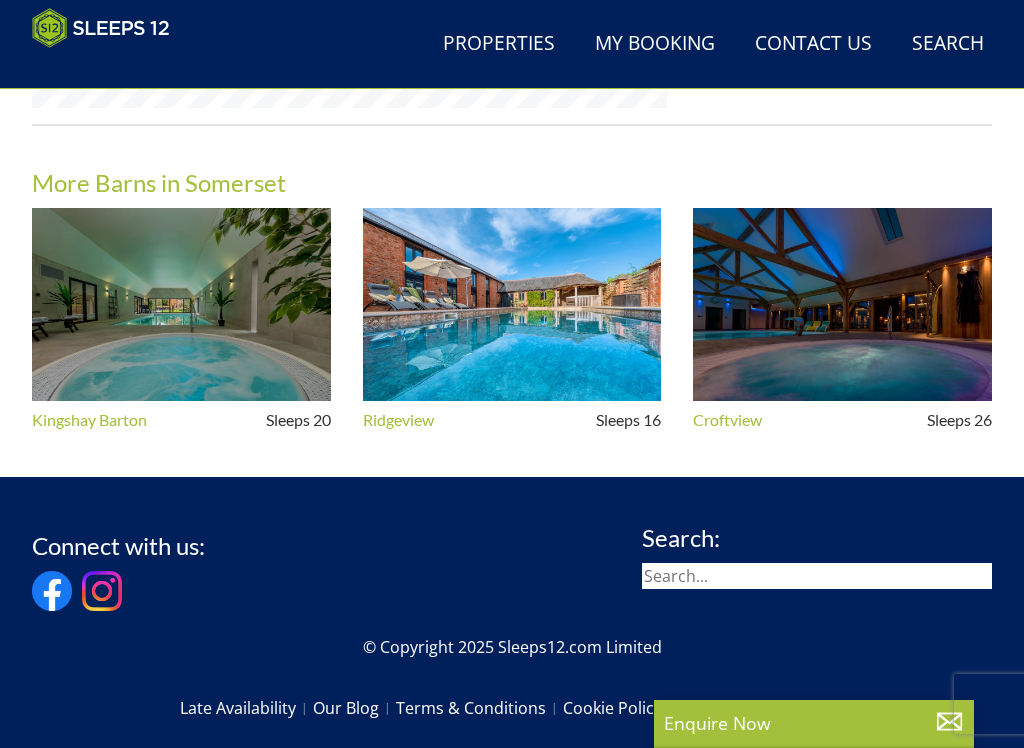 click at bounding box center (512, 304) 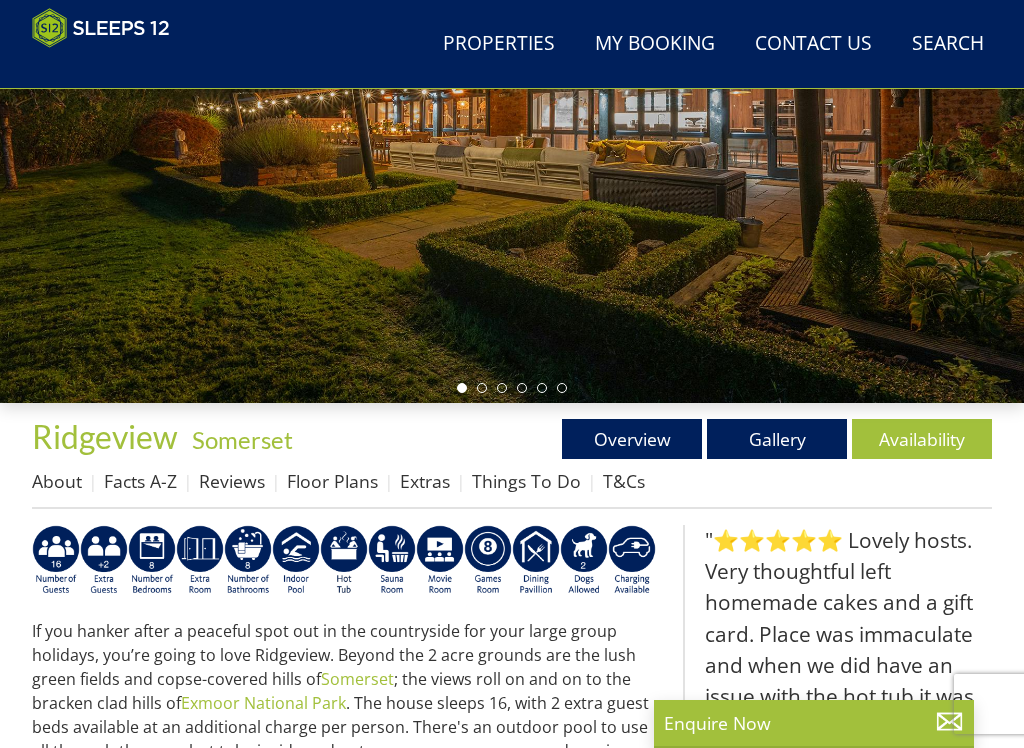 scroll, scrollTop: 339, scrollLeft: 0, axis: vertical 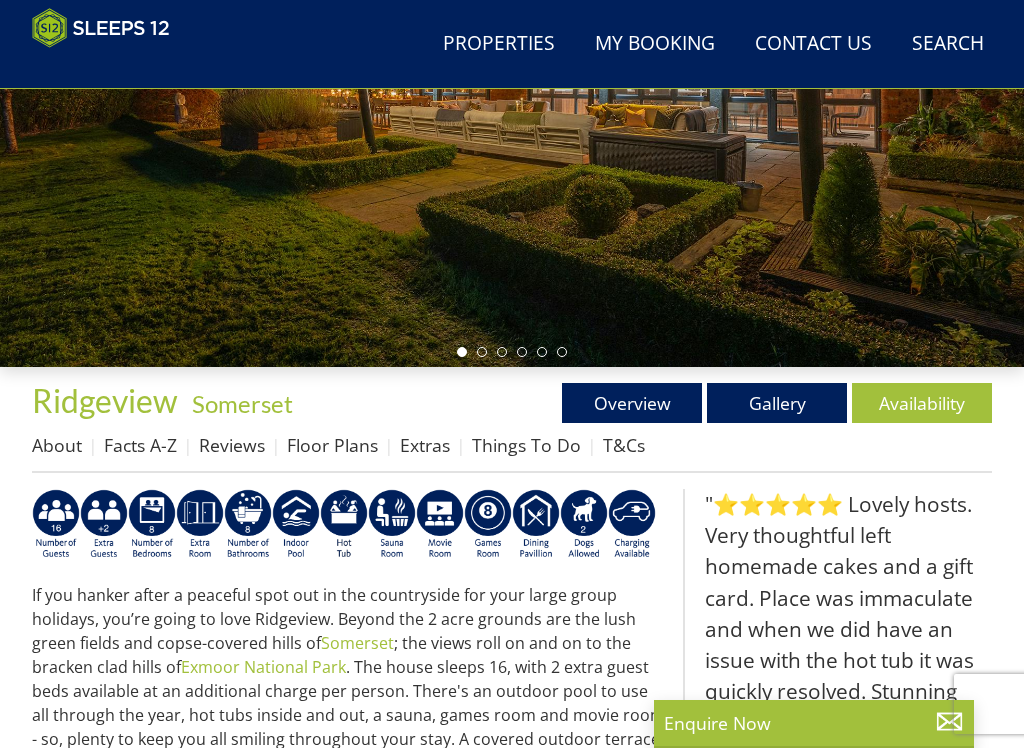 click on "Gallery" at bounding box center [777, 403] 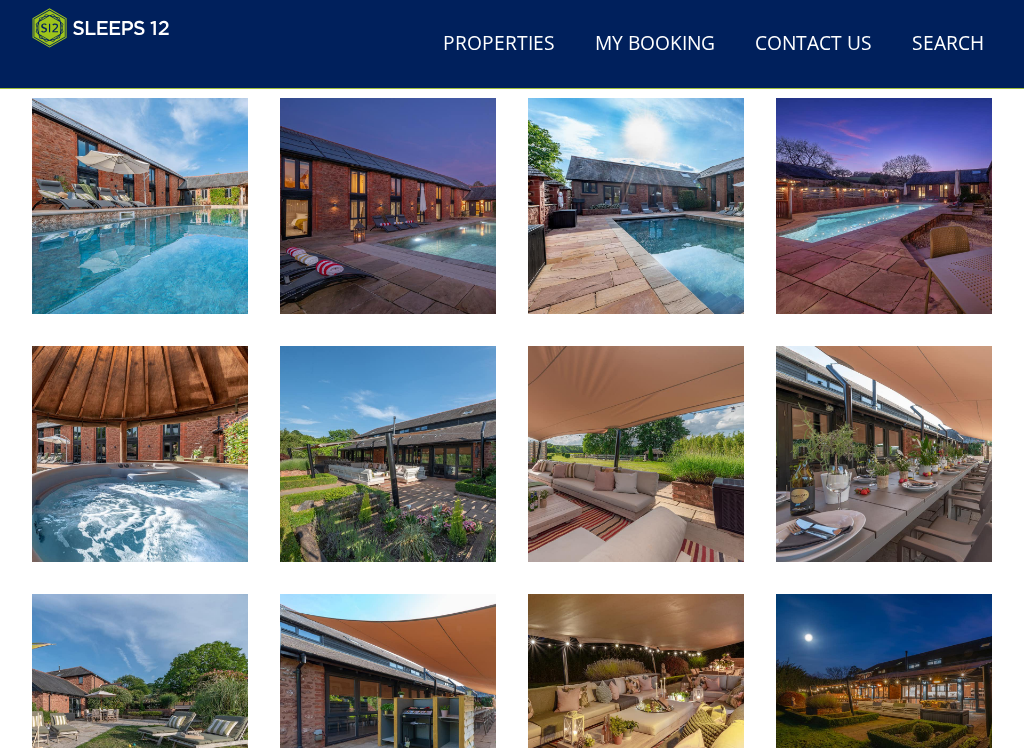 scroll, scrollTop: 750, scrollLeft: 0, axis: vertical 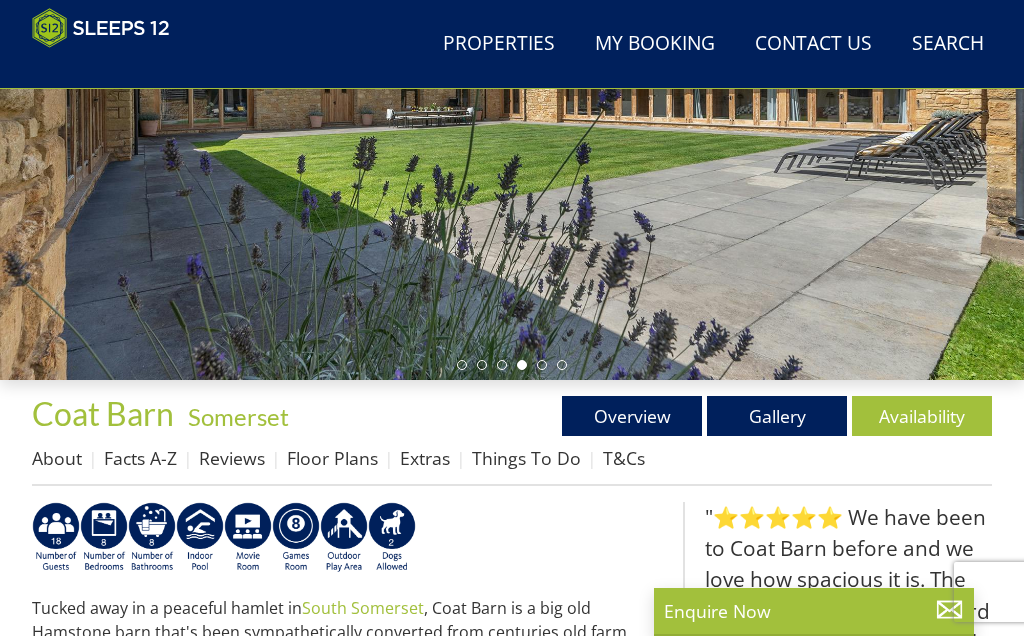 click on "Availability" at bounding box center [922, 416] 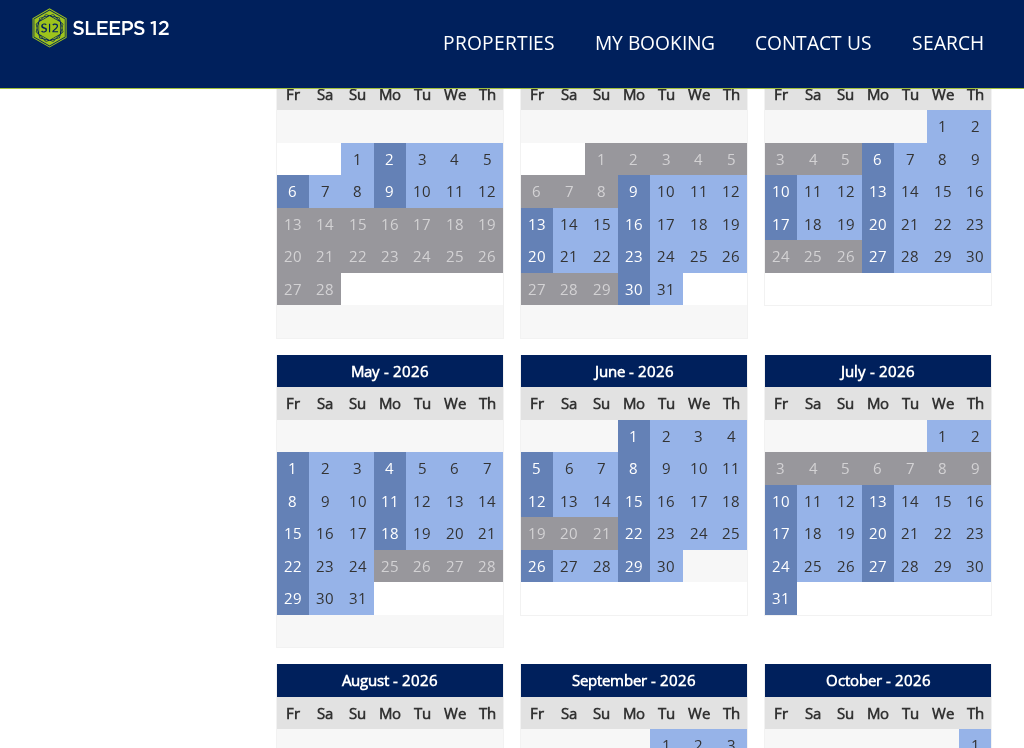 scroll, scrollTop: 1402, scrollLeft: 0, axis: vertical 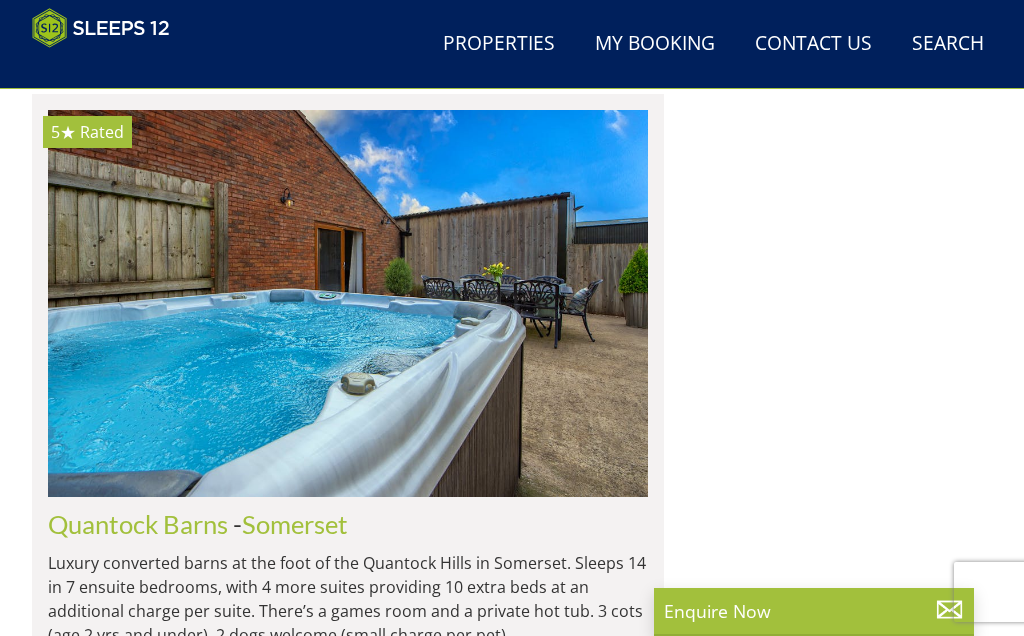 click at bounding box center (348, -316) 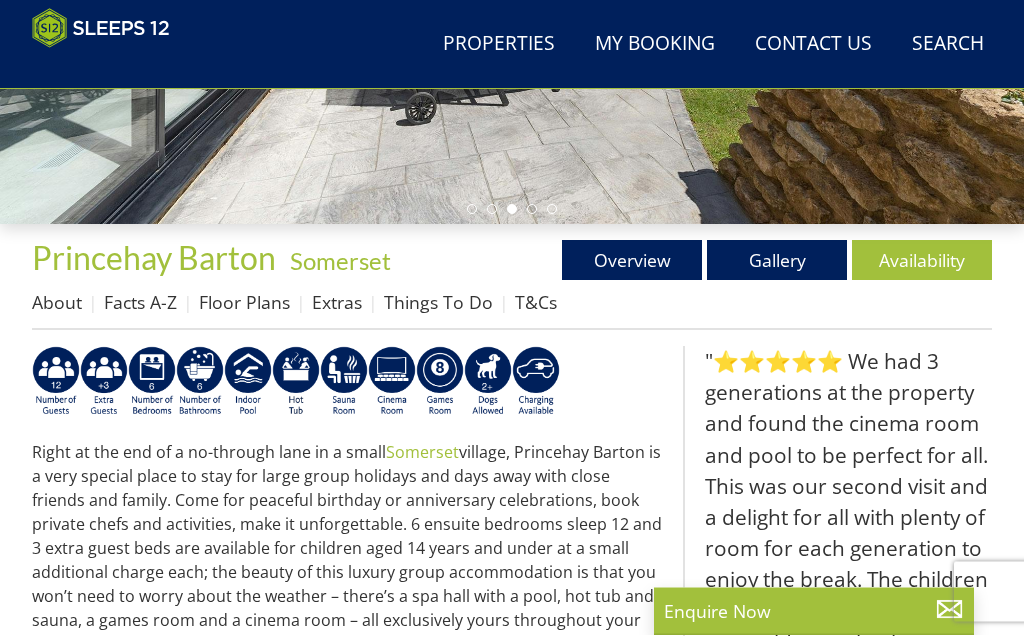 scroll, scrollTop: 481, scrollLeft: 0, axis: vertical 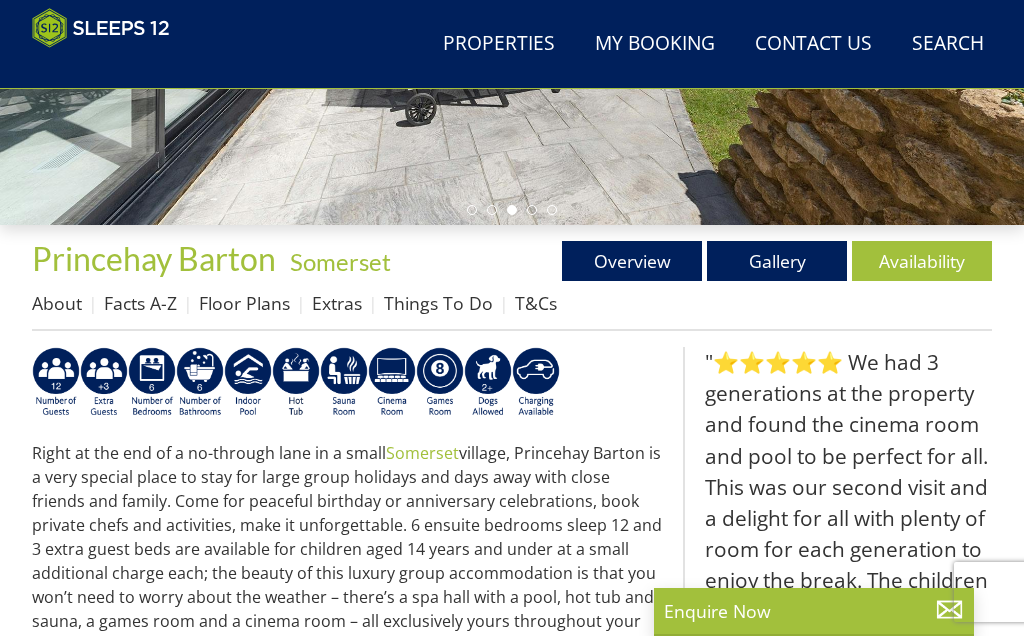 click on "Availability" at bounding box center (922, 261) 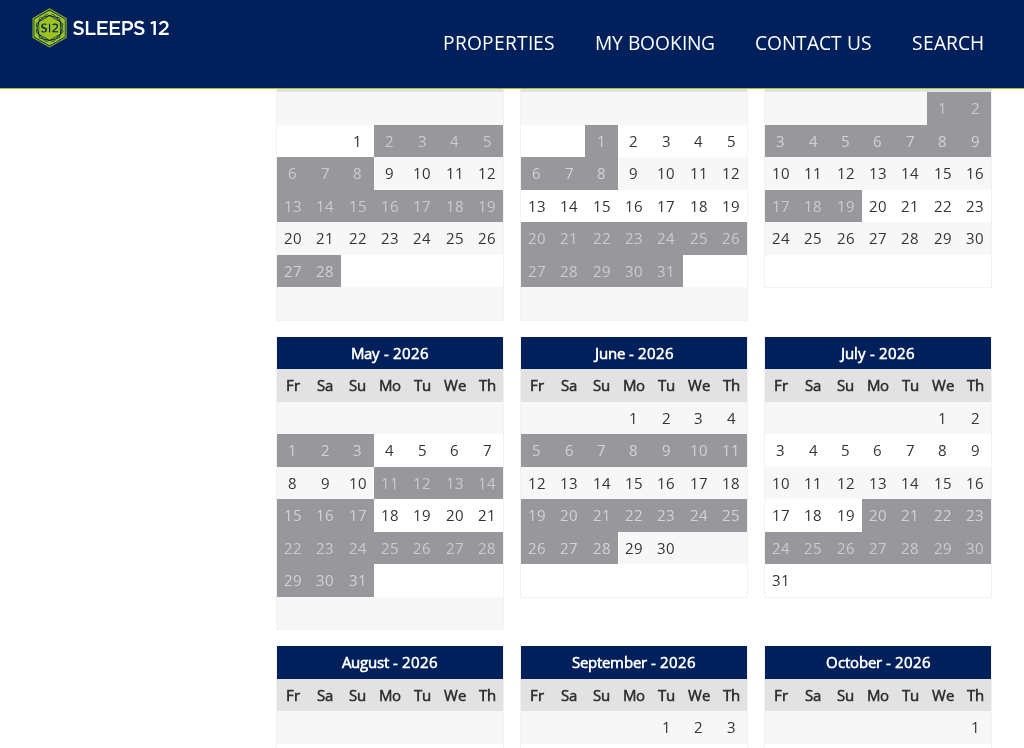 scroll, scrollTop: 1420, scrollLeft: 0, axis: vertical 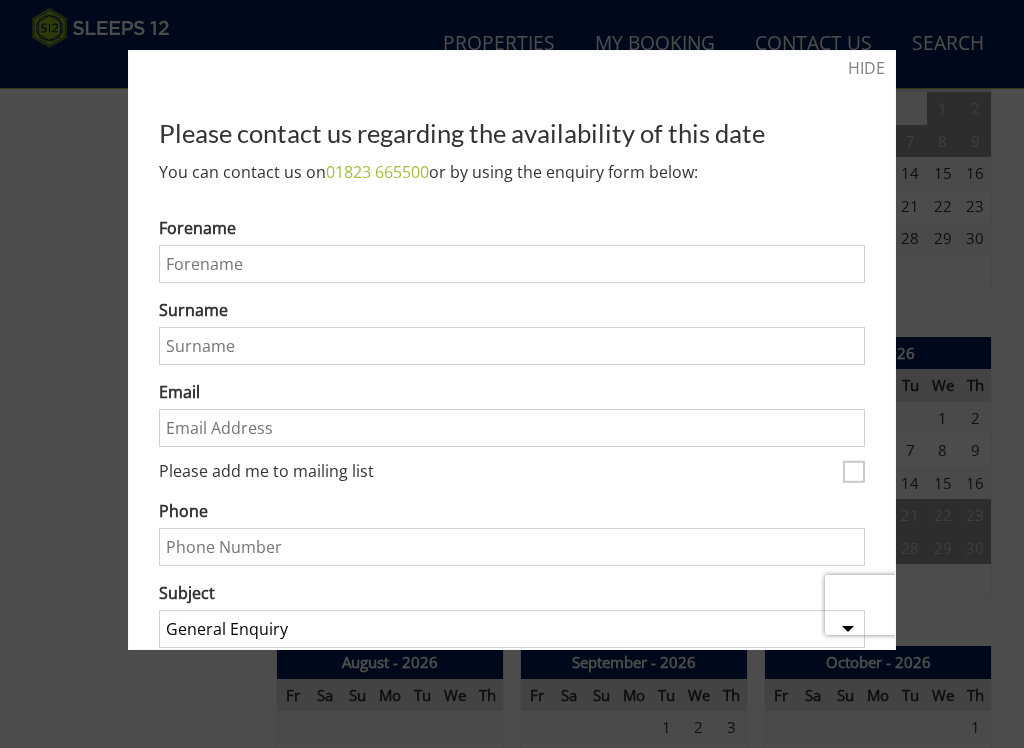 click on "HIDE" at bounding box center [866, 68] 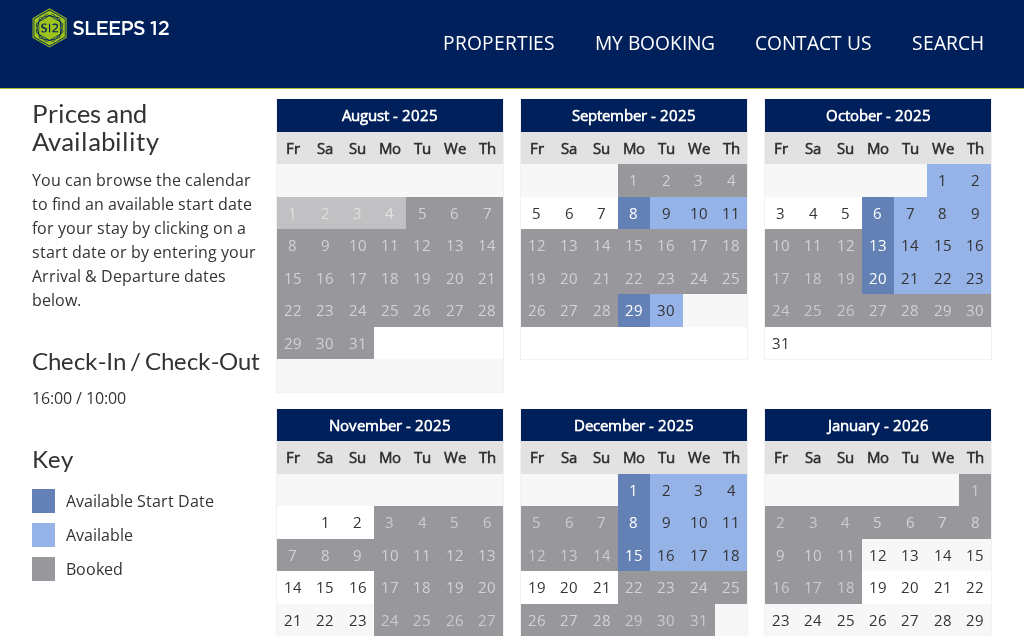 scroll, scrollTop: 679, scrollLeft: 0, axis: vertical 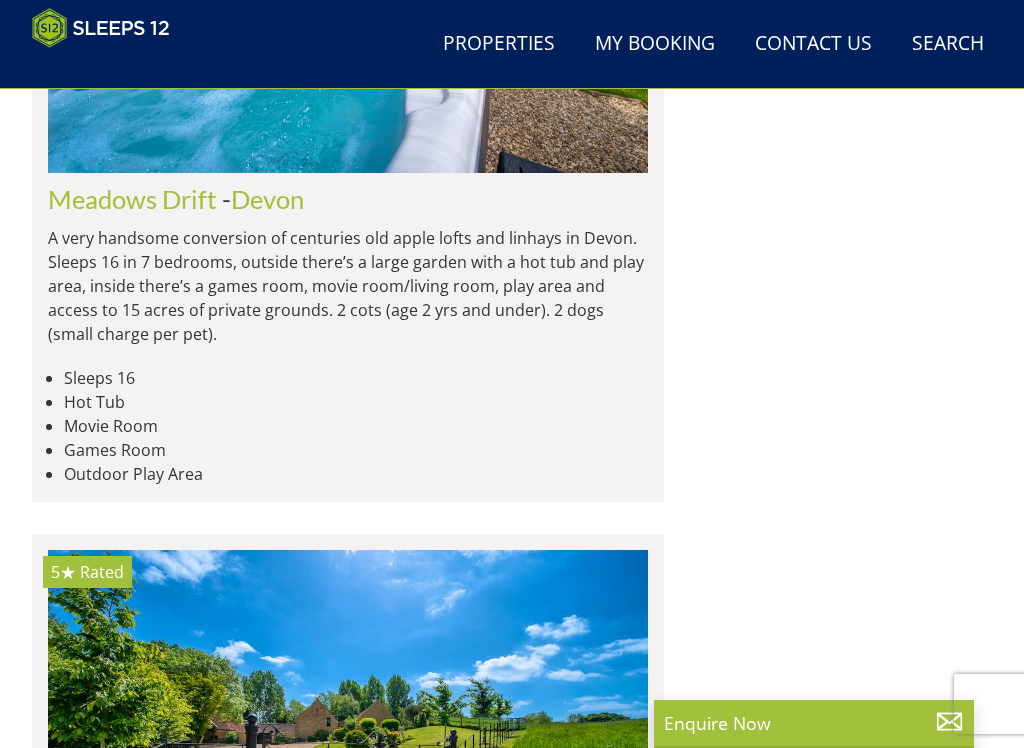click at bounding box center (348, 1557) 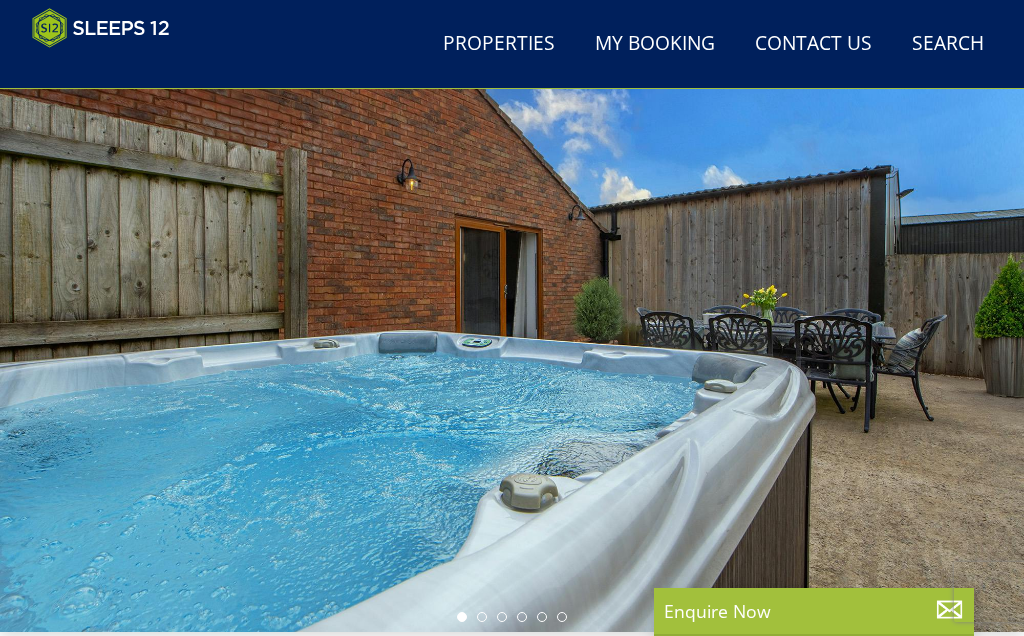 scroll, scrollTop: 64, scrollLeft: 0, axis: vertical 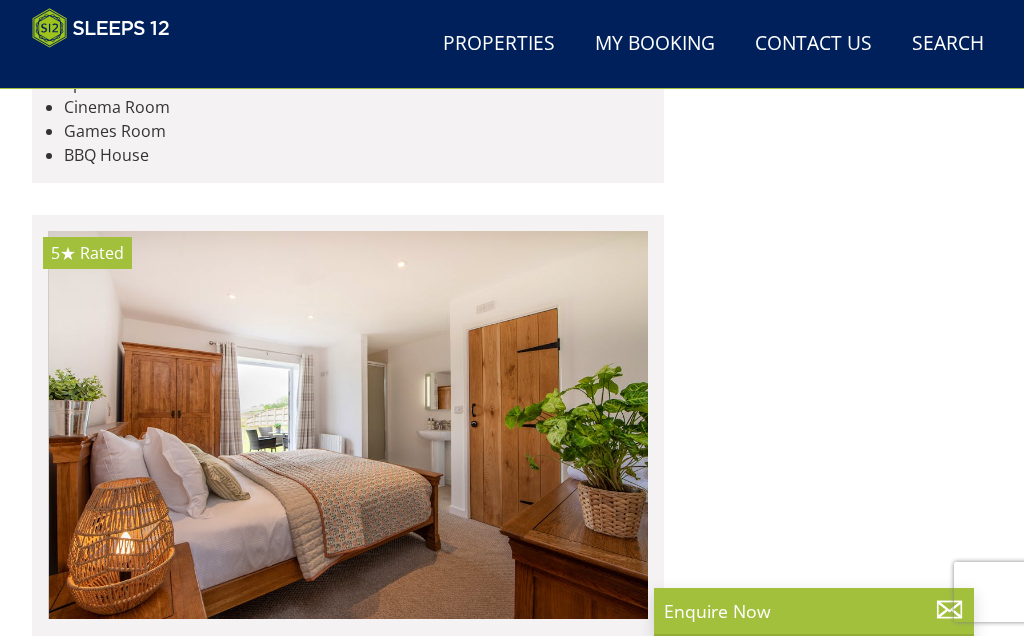 click at bounding box center (348, 1738) 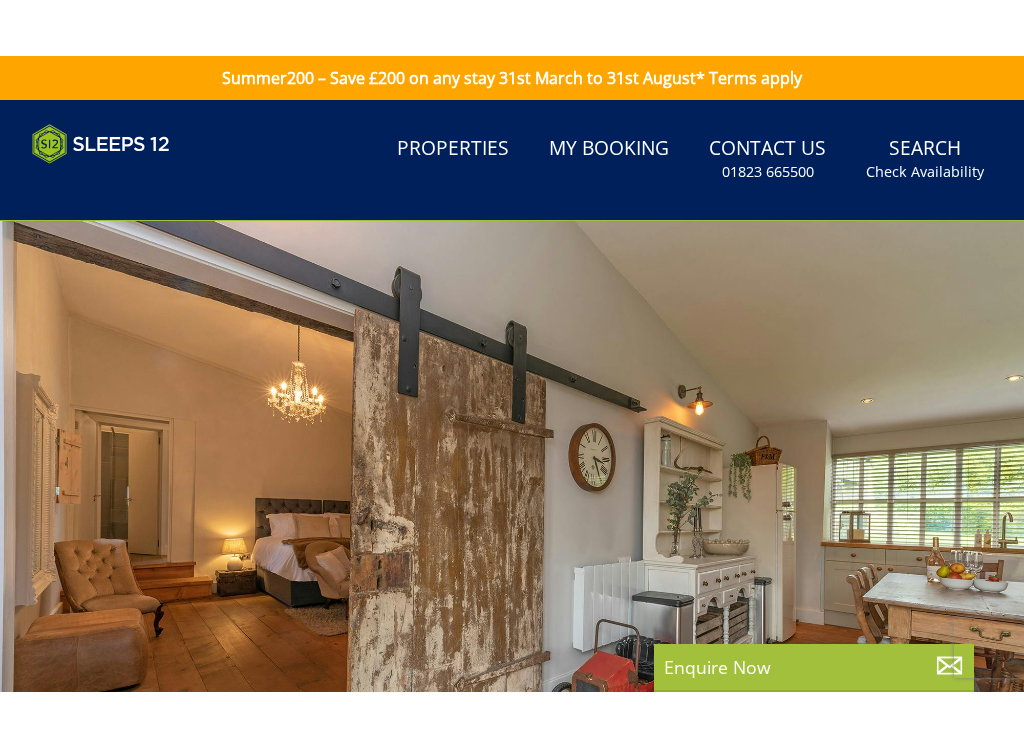 scroll, scrollTop: 109, scrollLeft: 0, axis: vertical 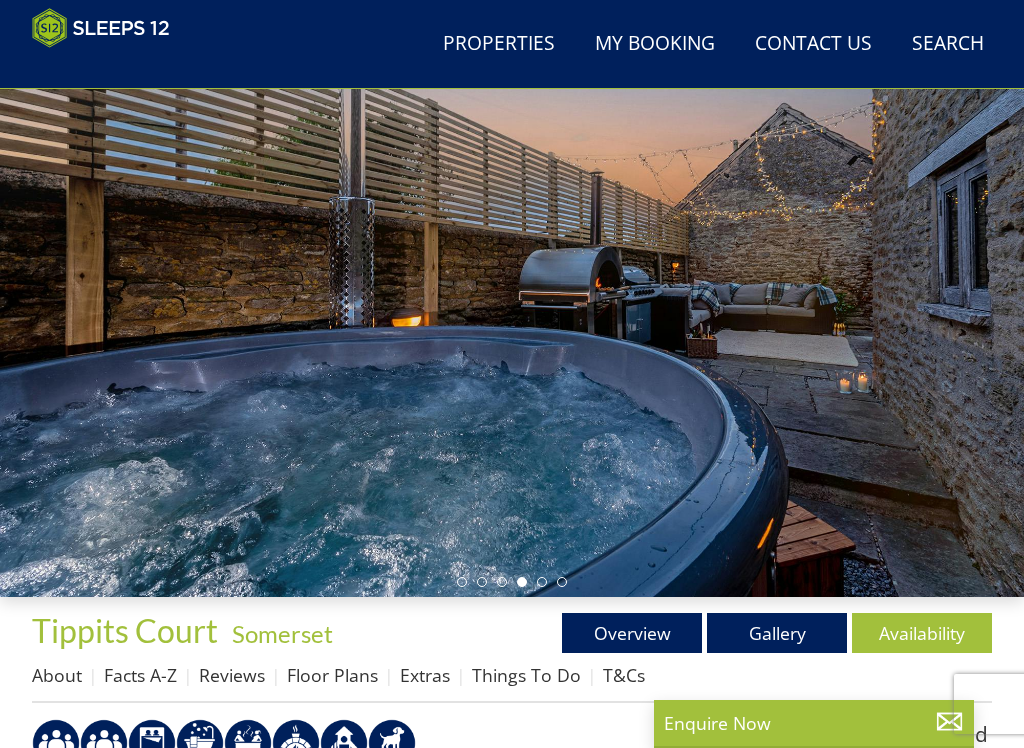 click at bounding box center (512, 310) 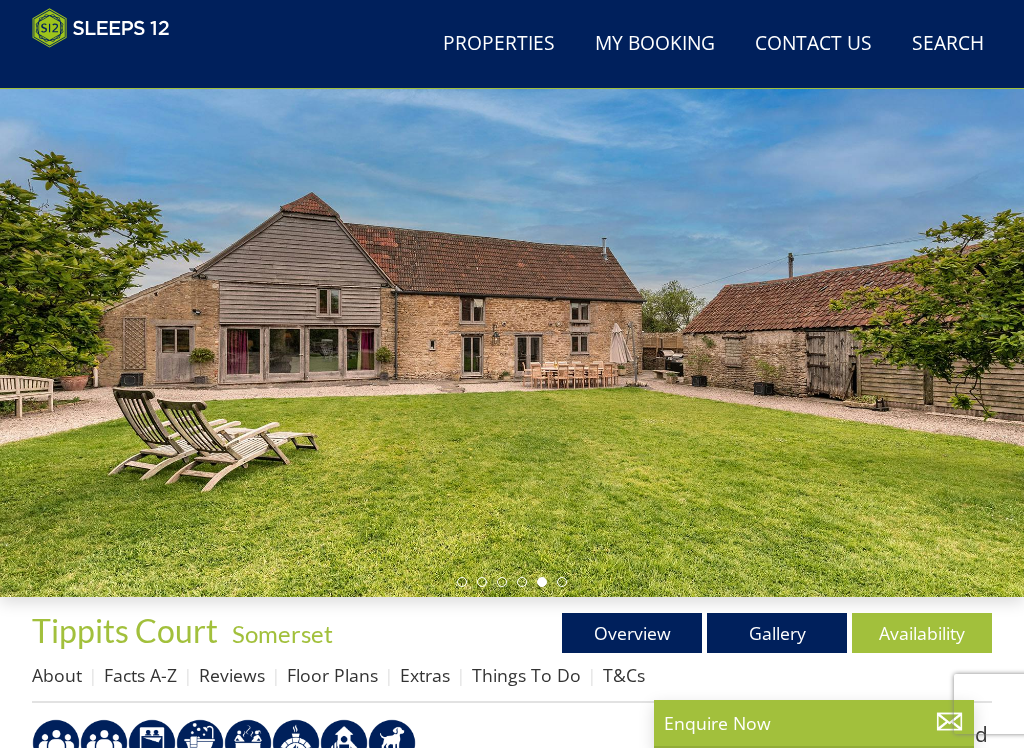 click at bounding box center [512, 310] 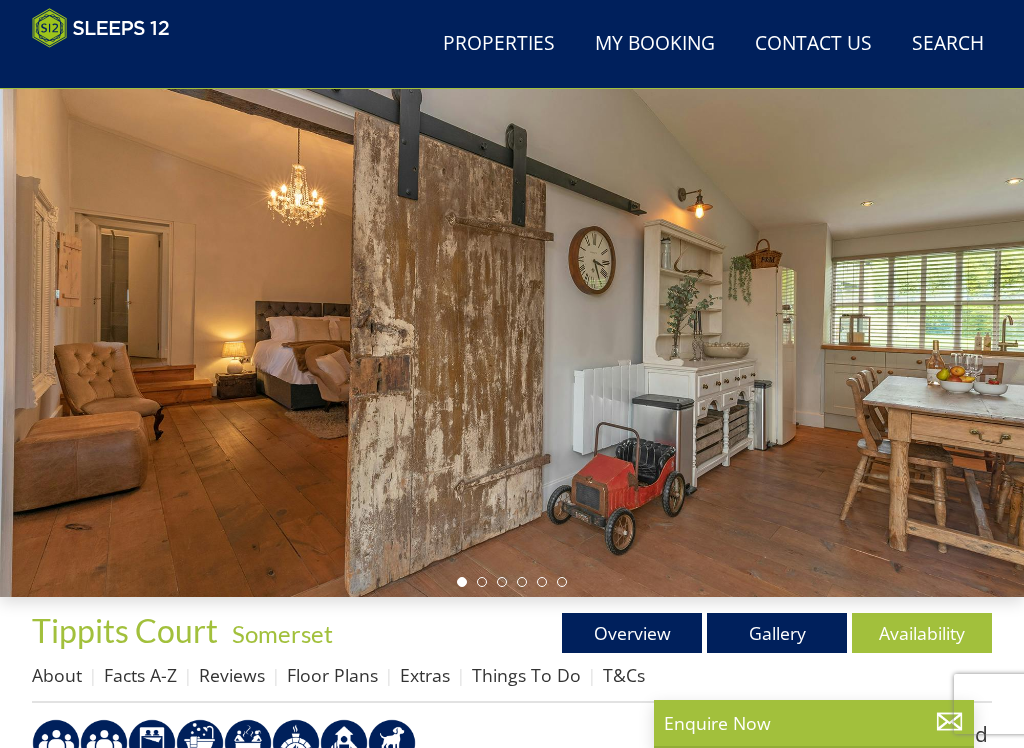 click on "Gallery" at bounding box center [777, 633] 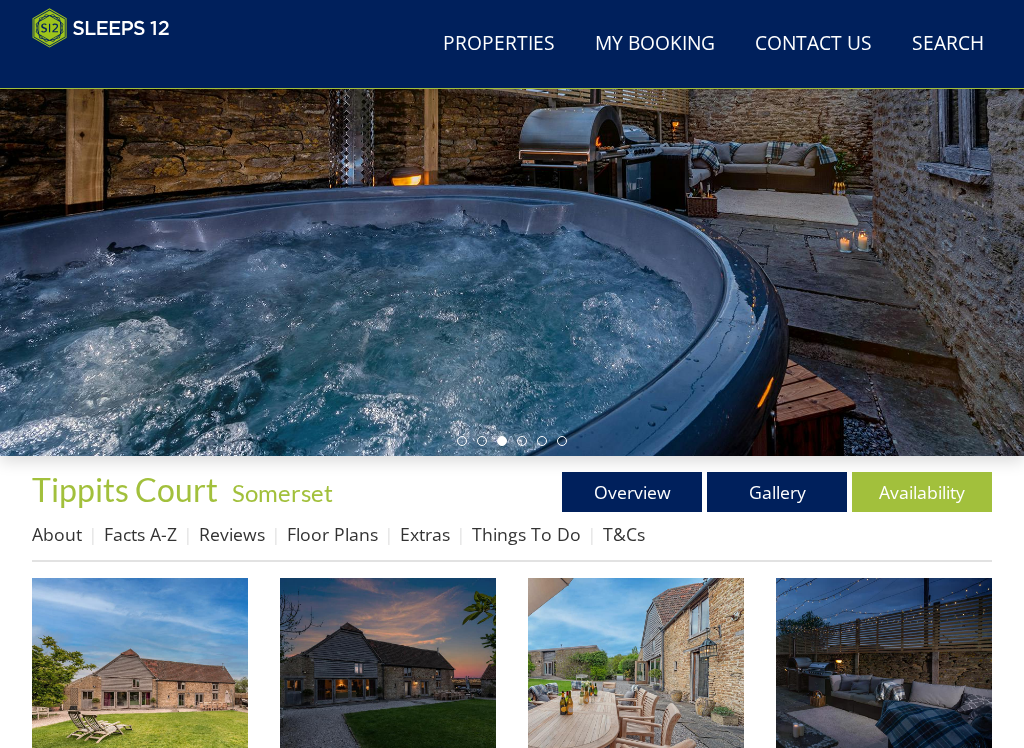 scroll, scrollTop: 277, scrollLeft: 0, axis: vertical 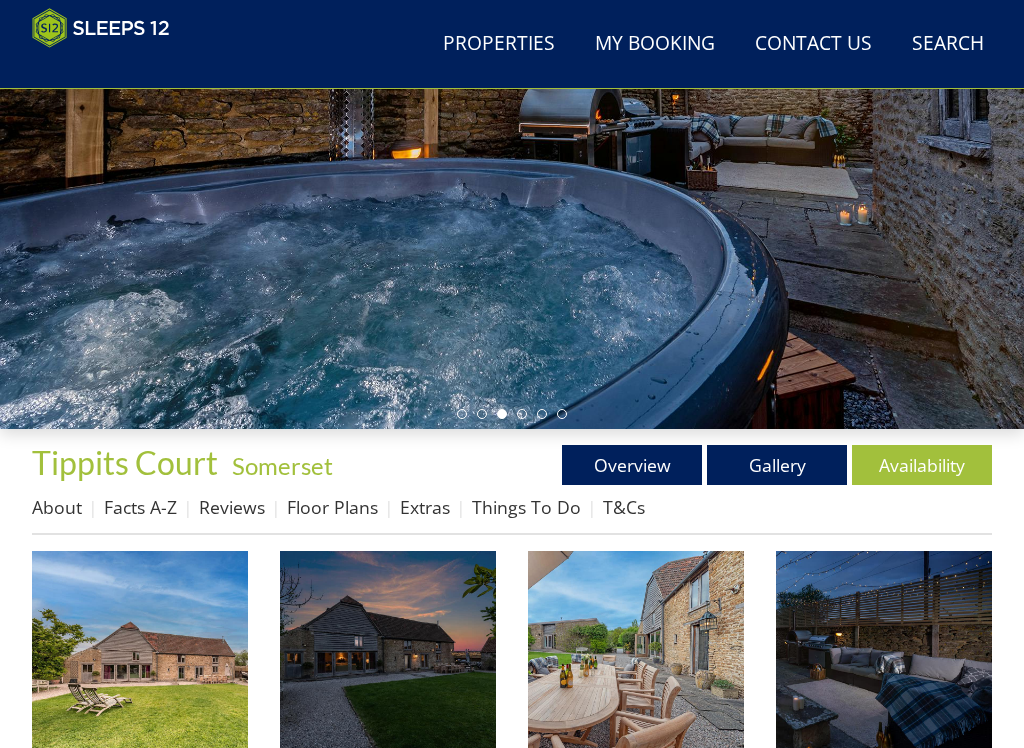 click on "Availability" at bounding box center (922, 465) 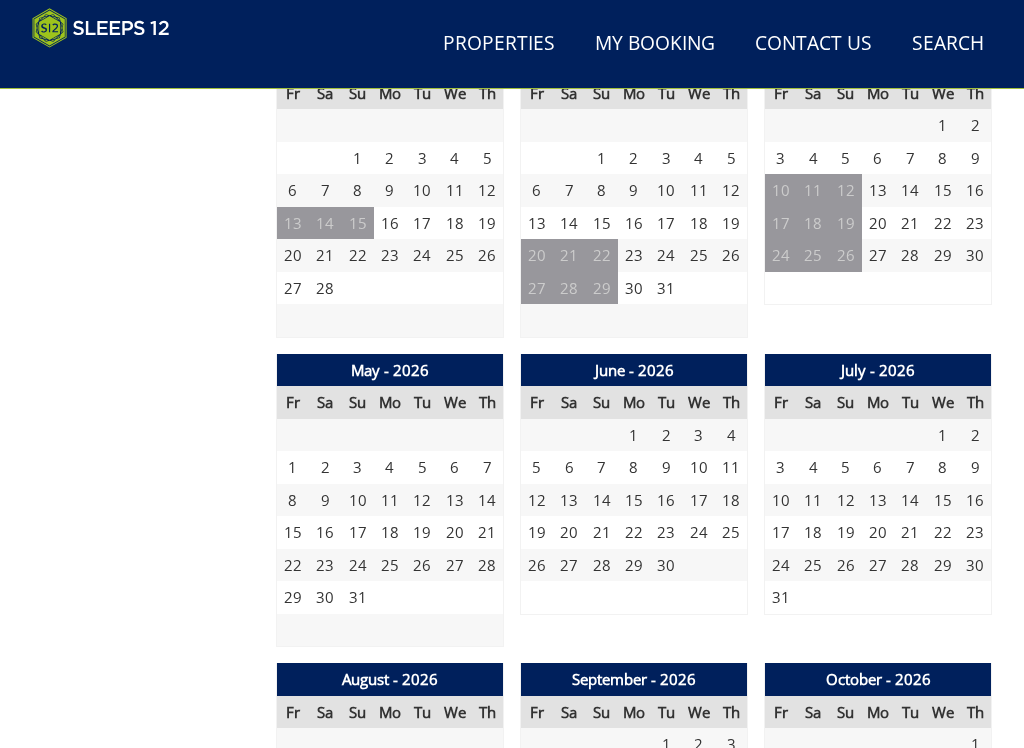 scroll, scrollTop: 1403, scrollLeft: 0, axis: vertical 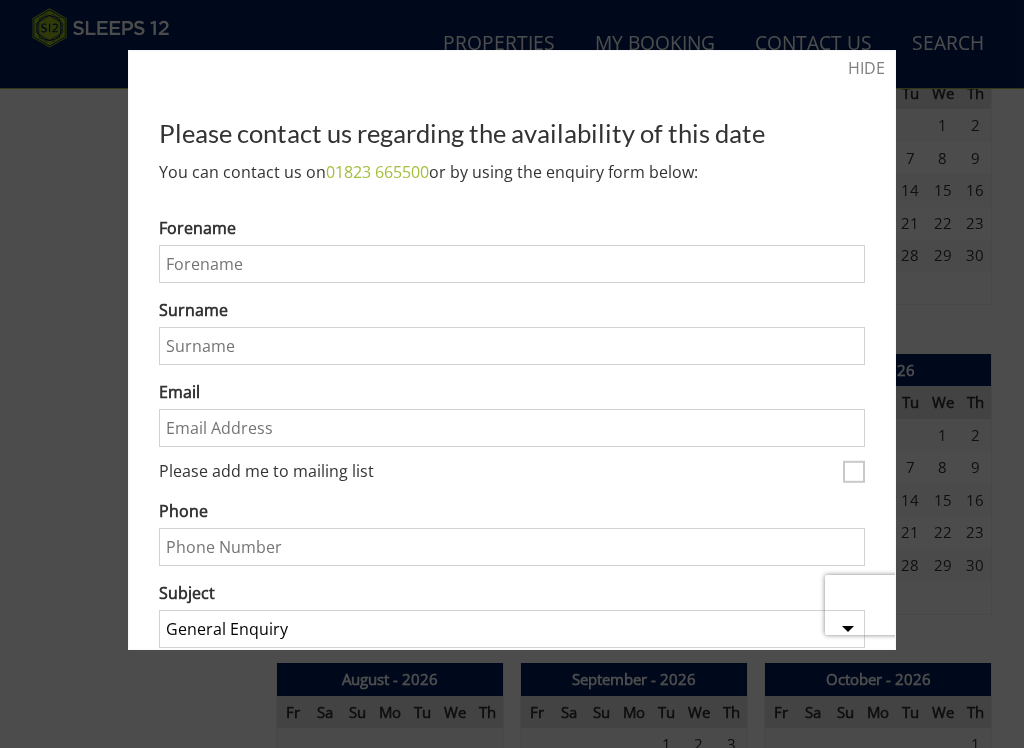 click on "HIDE" at bounding box center (866, 68) 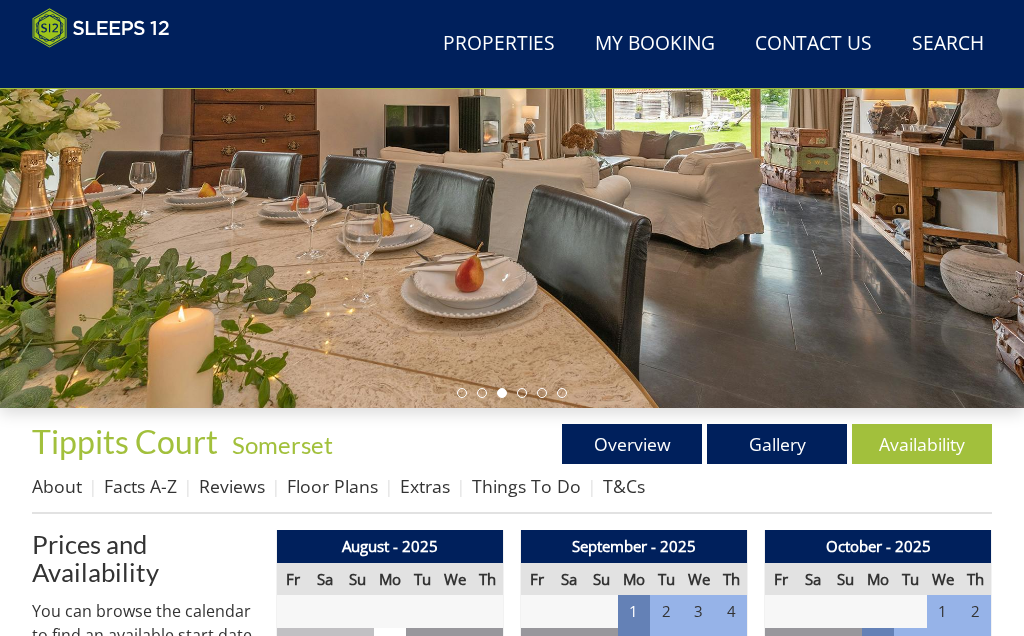 scroll, scrollTop: 290, scrollLeft: 0, axis: vertical 